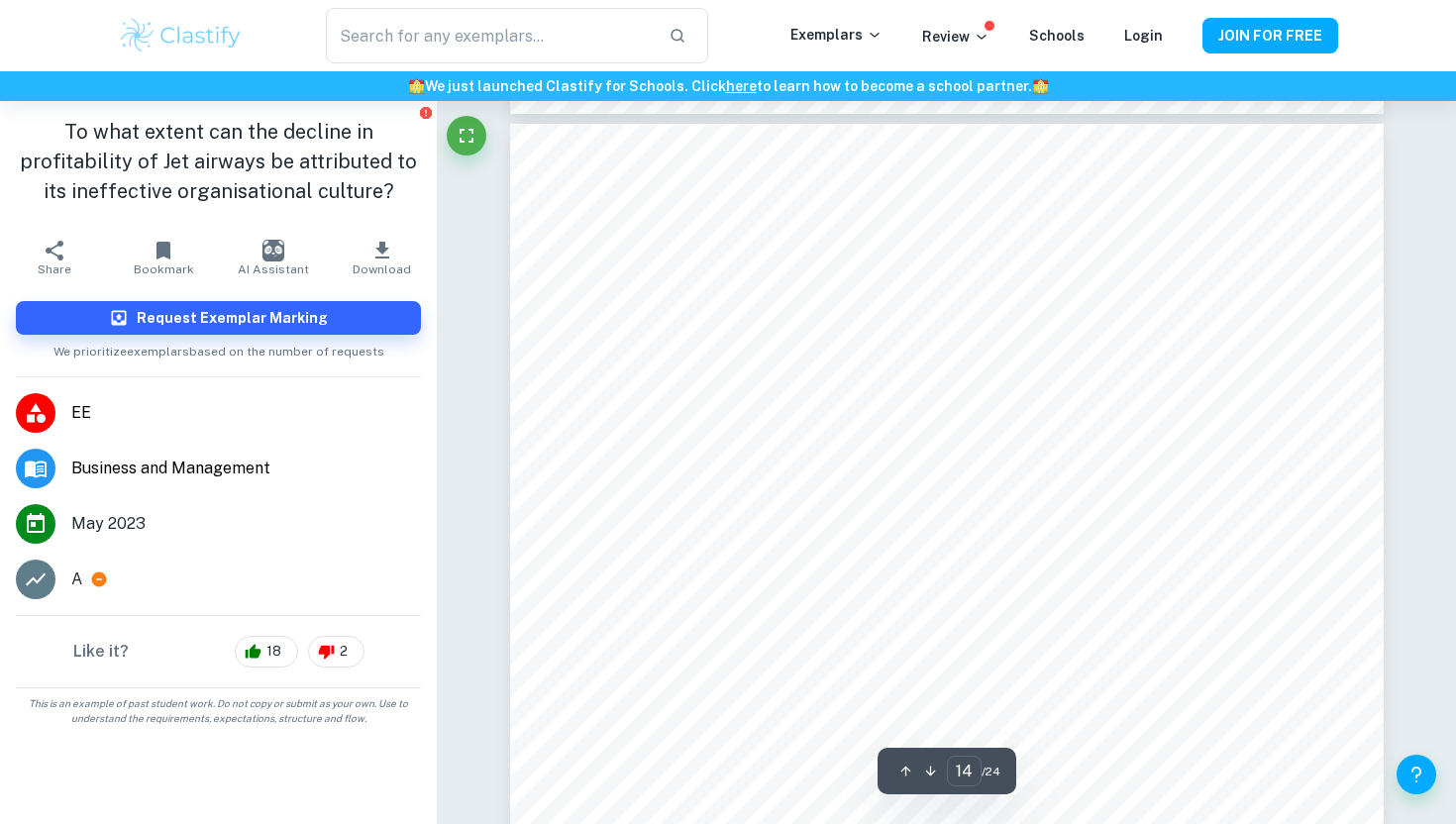 scroll, scrollTop: 15236, scrollLeft: 0, axis: vertical 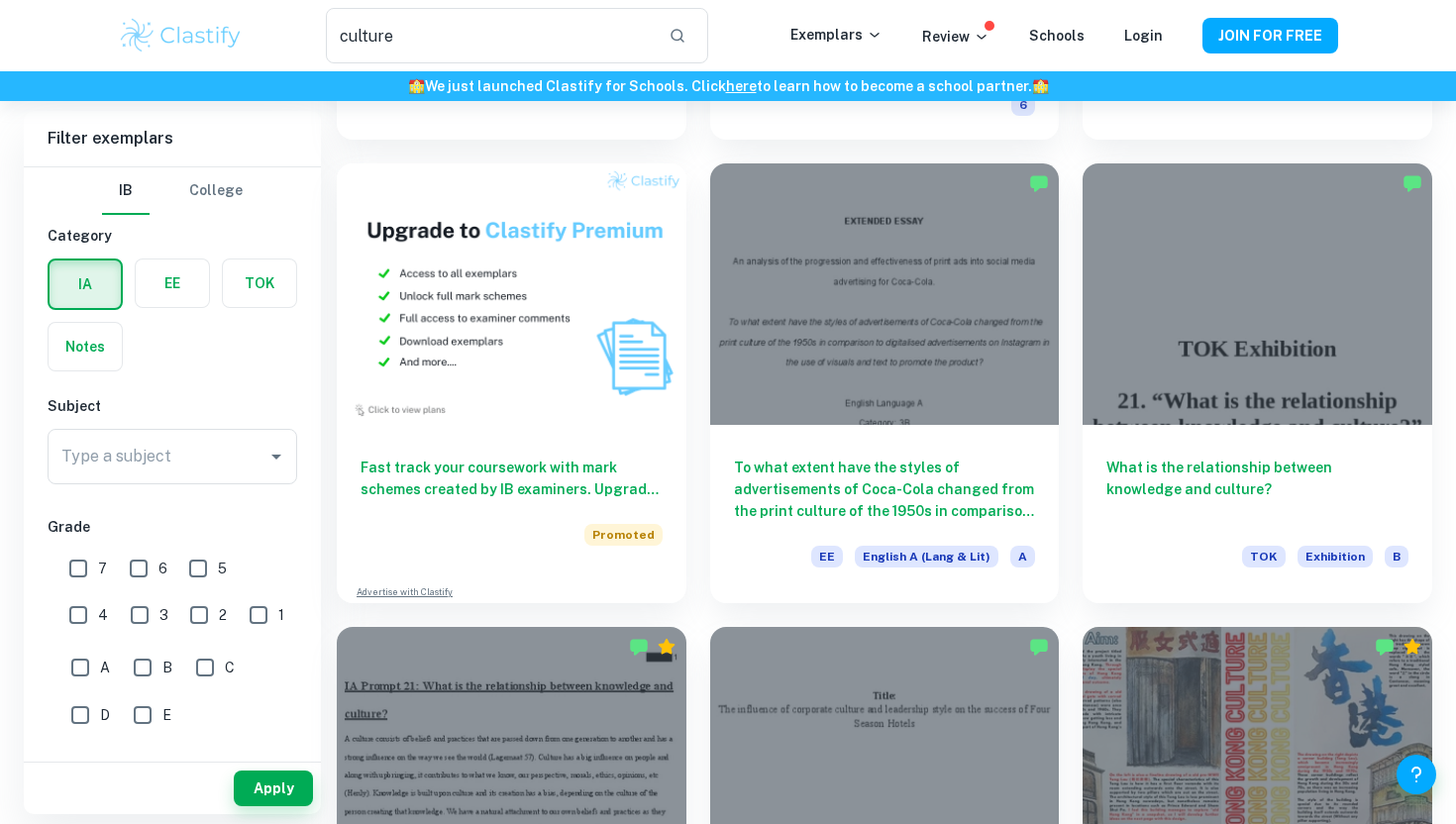 checkbox on "true" 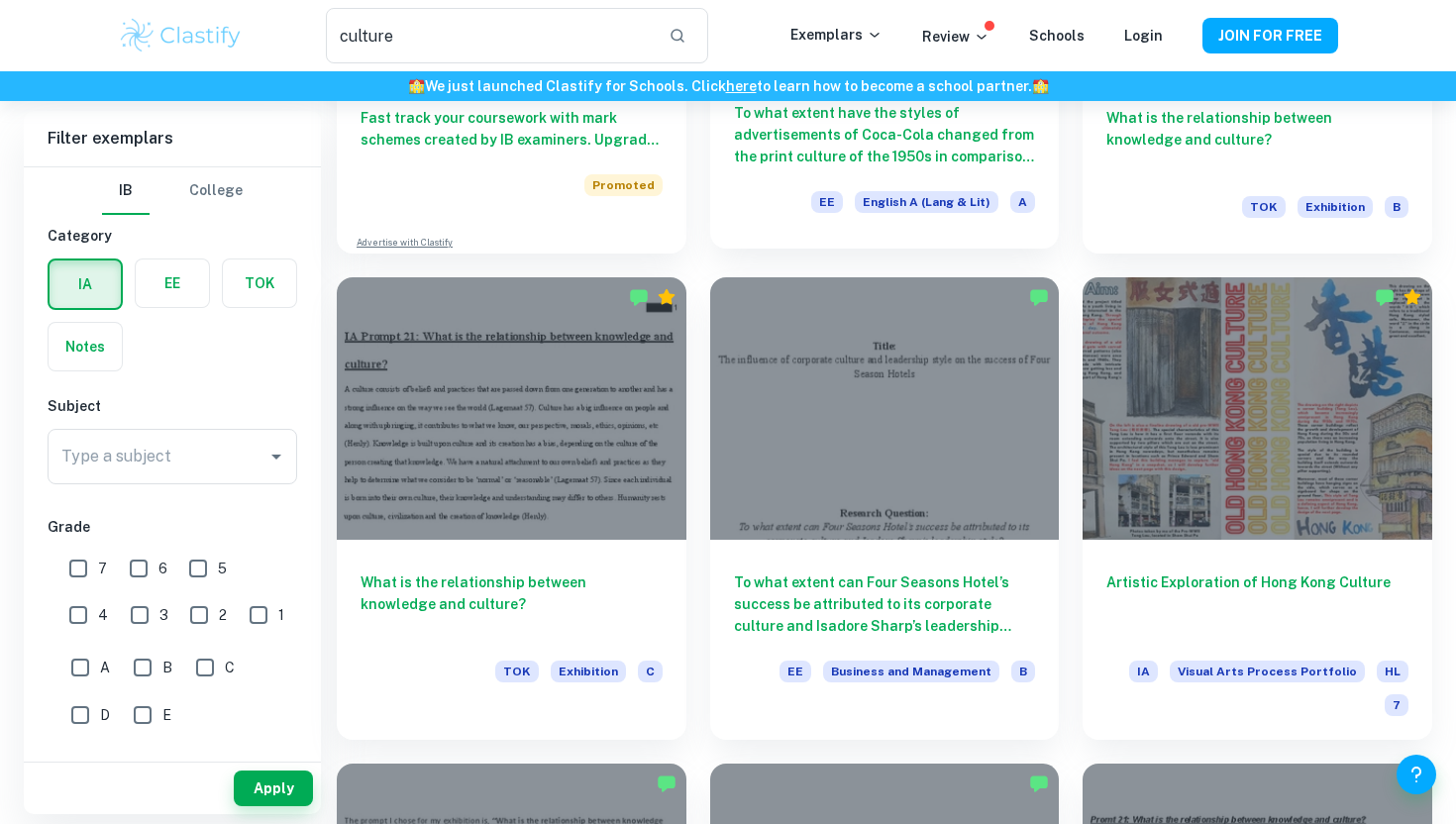 scroll, scrollTop: 1358, scrollLeft: 0, axis: vertical 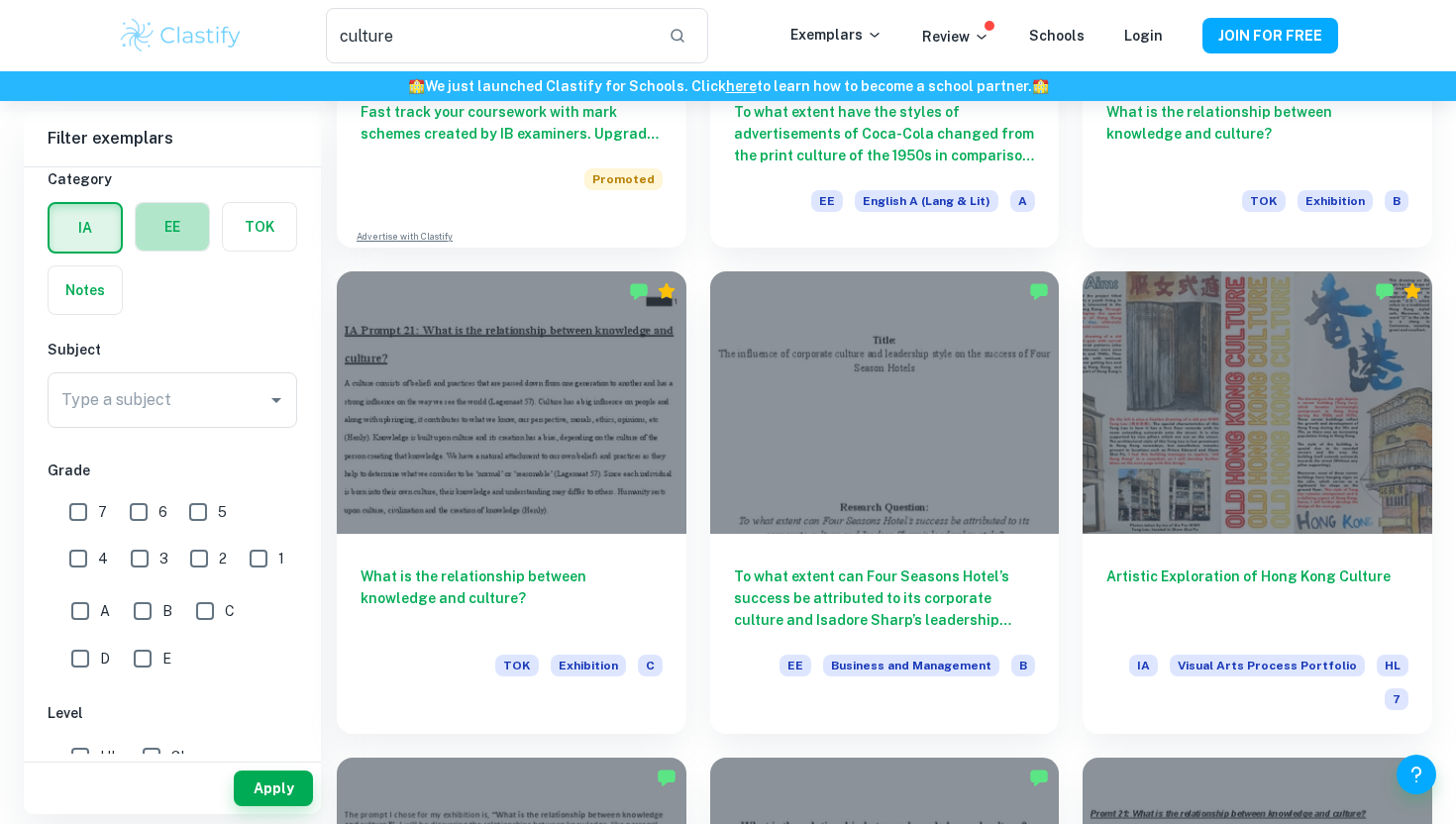 click at bounding box center (172, 227) 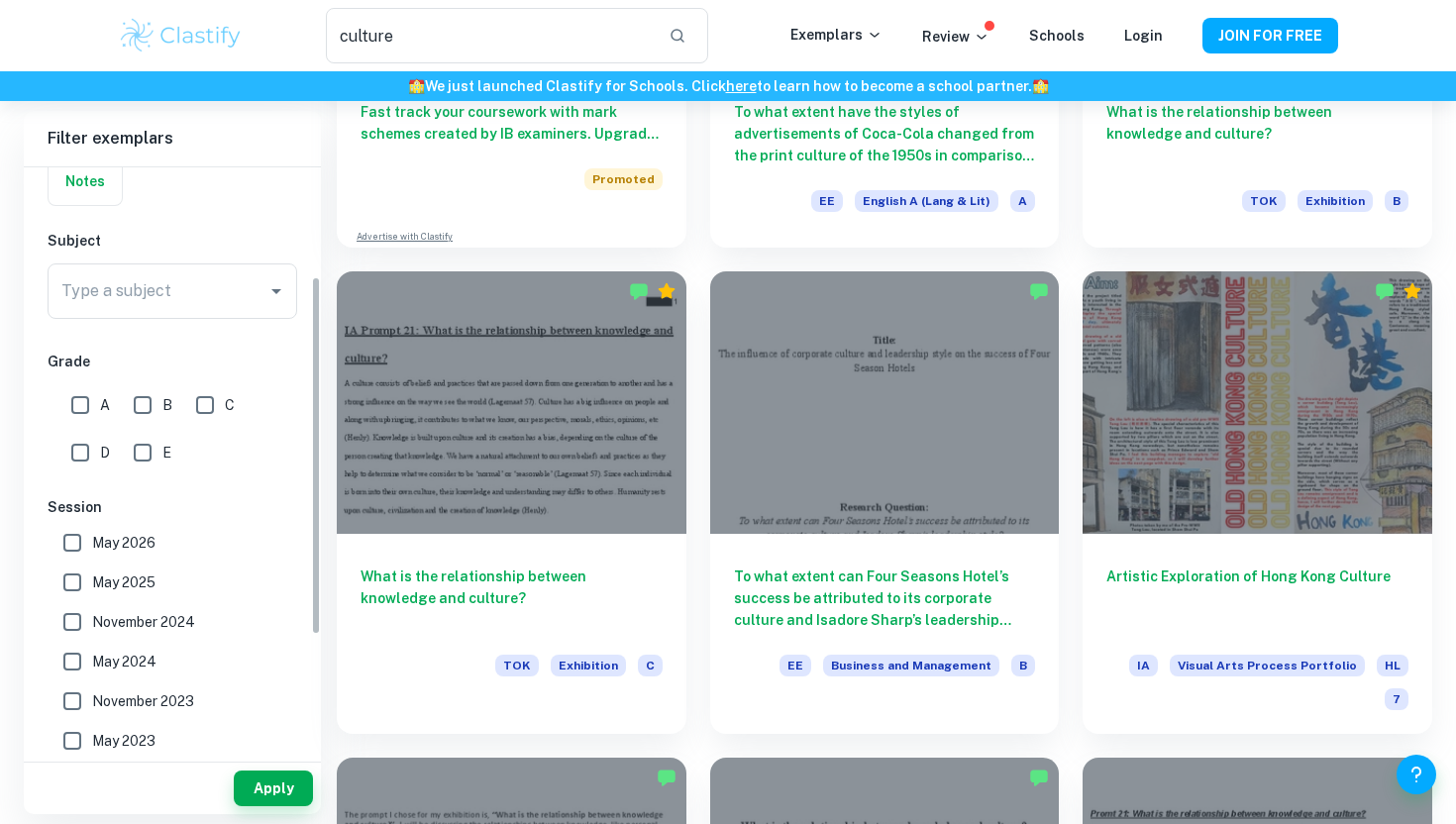scroll, scrollTop: 177, scrollLeft: 0, axis: vertical 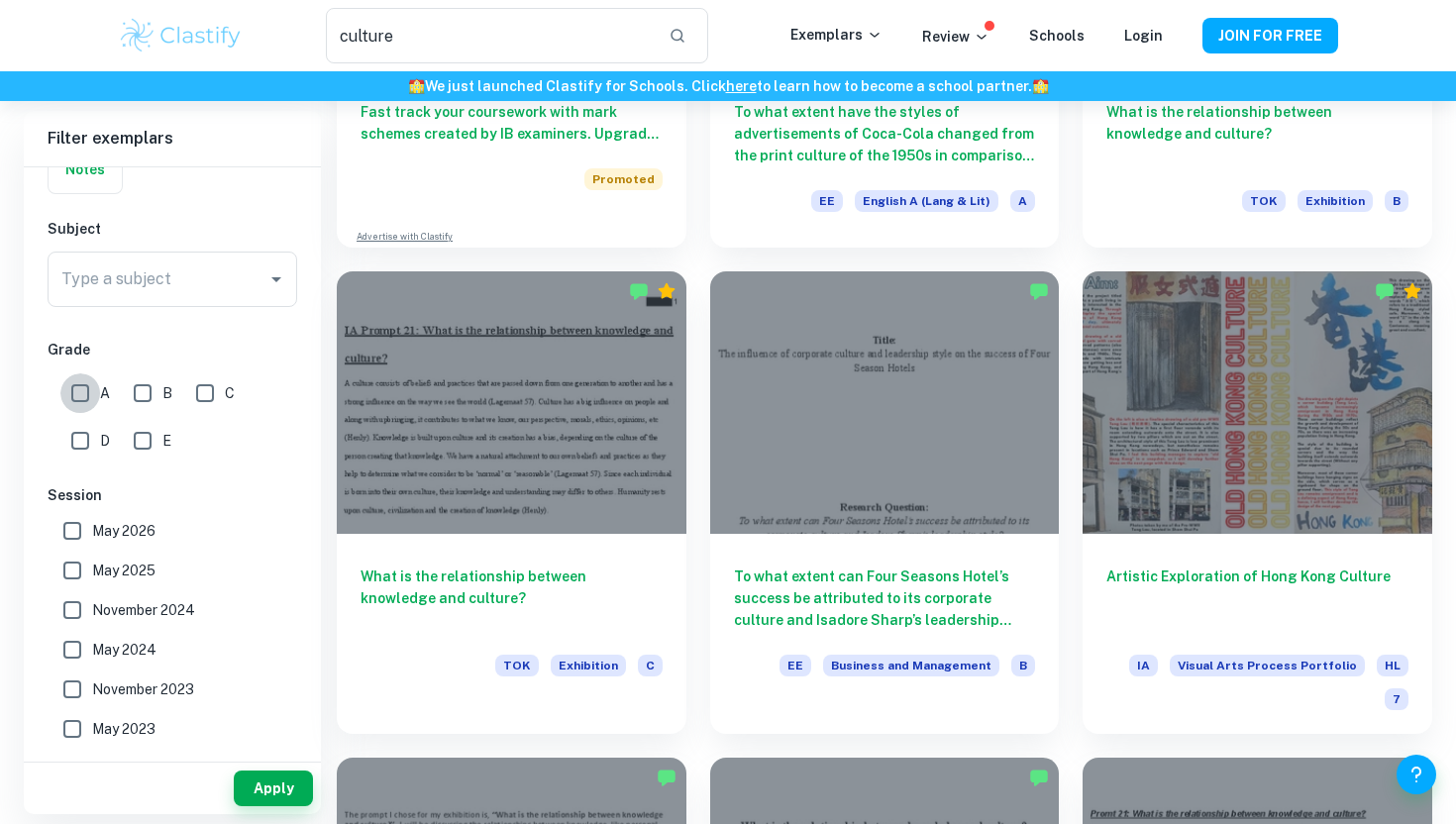 click on "A" at bounding box center [80, 393] 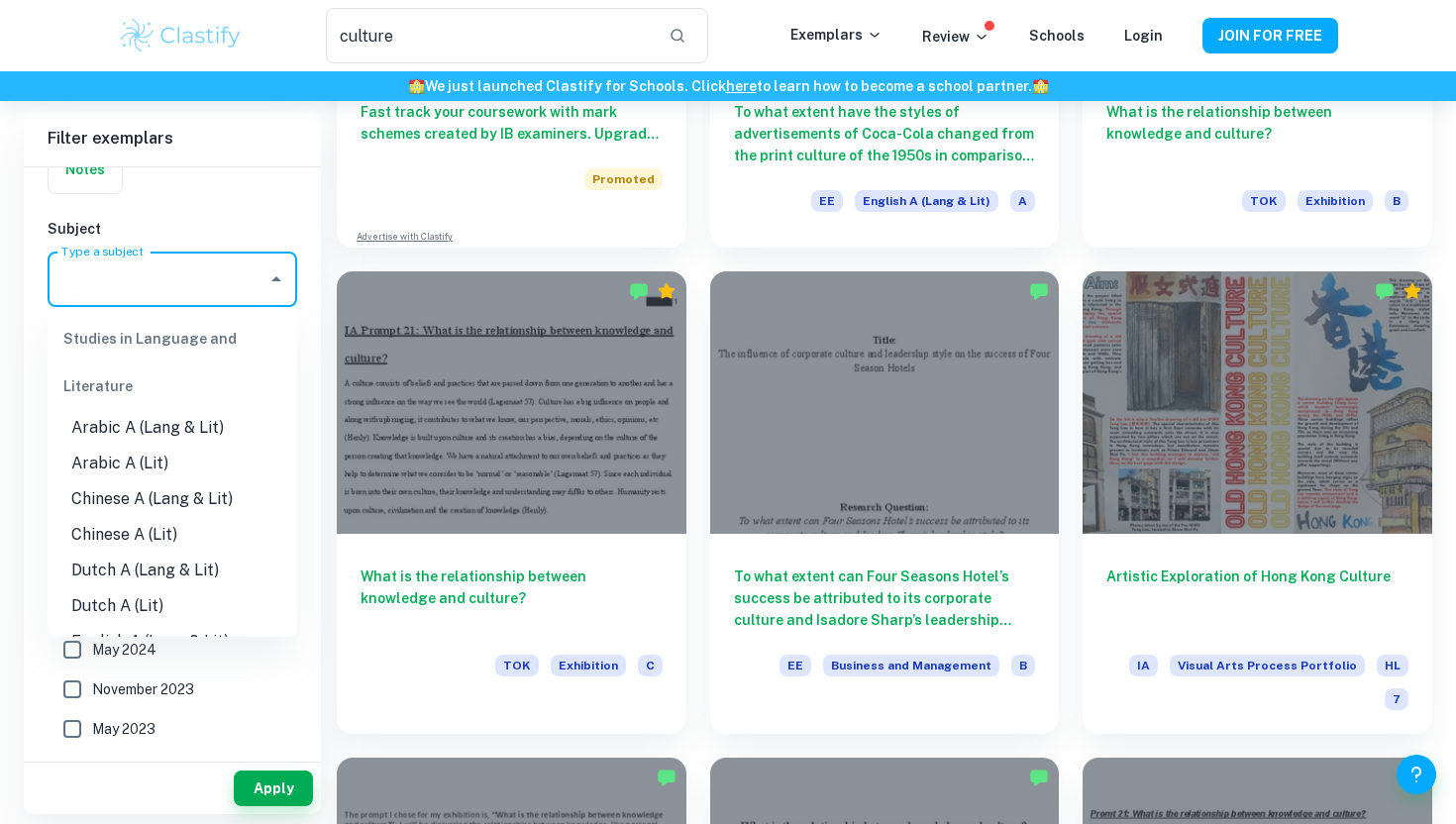 click on "Type a subject" at bounding box center [157, 279] 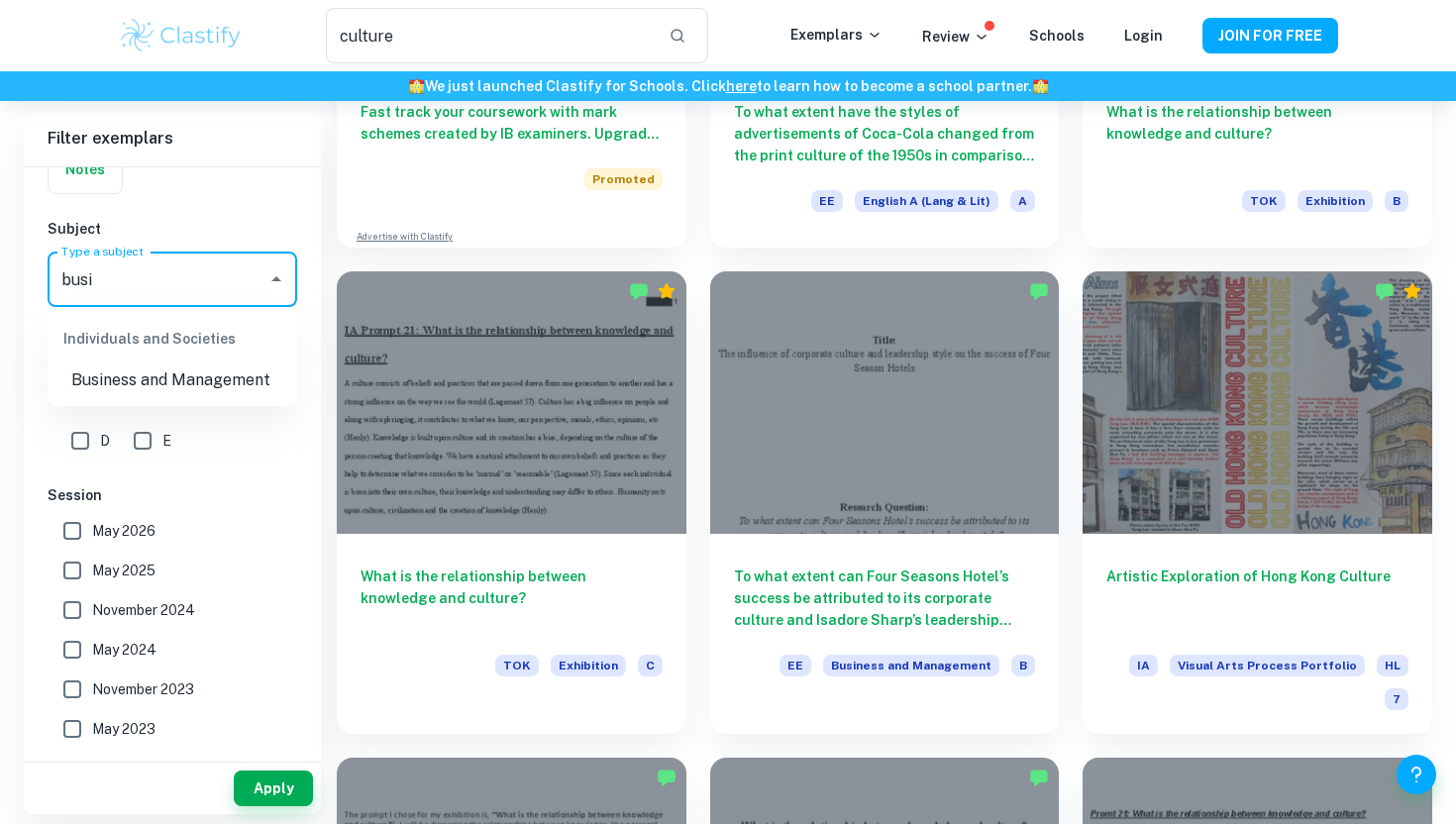 click on "Business and Management" at bounding box center (172, 380) 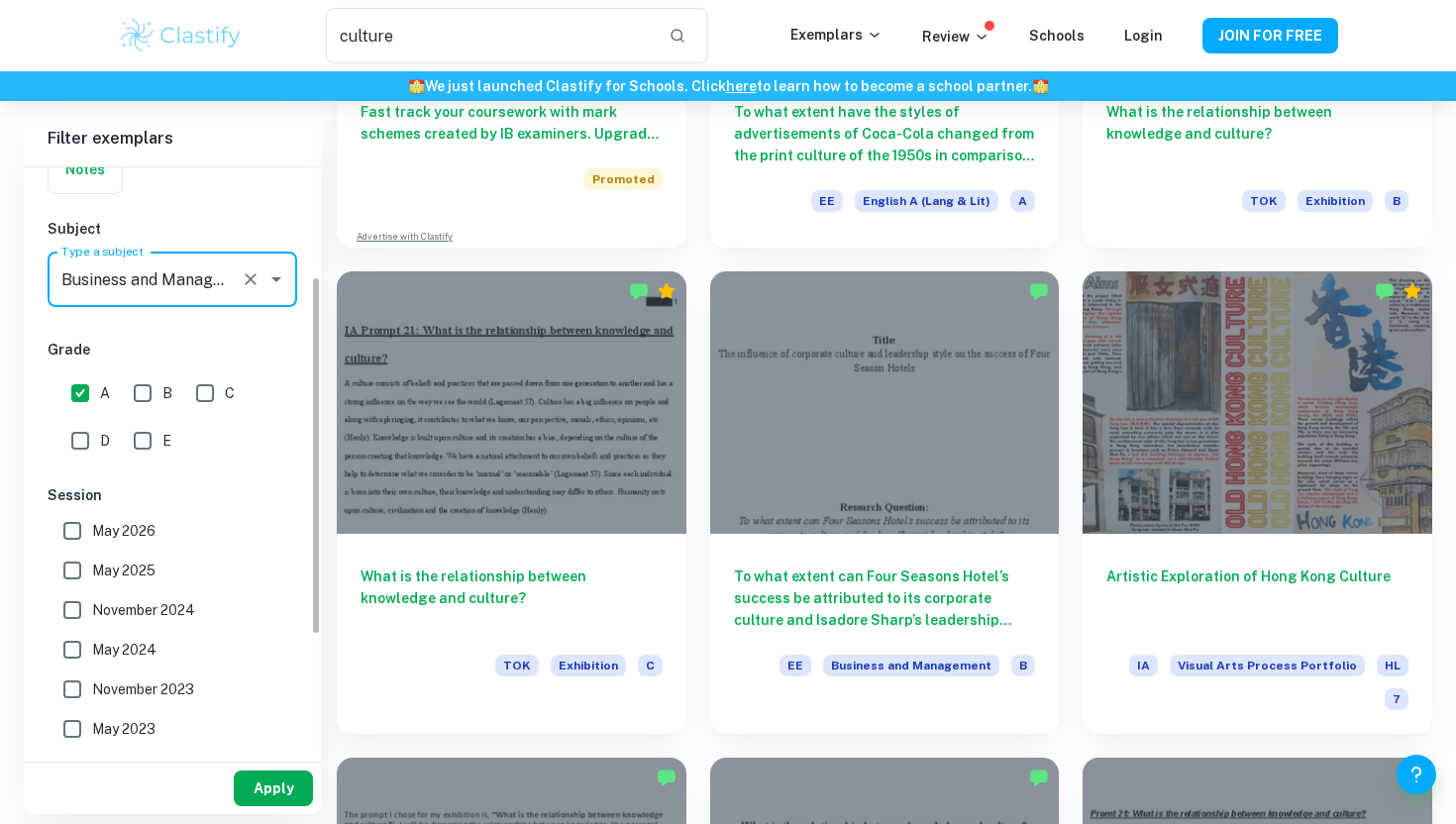 type on "Business and Management" 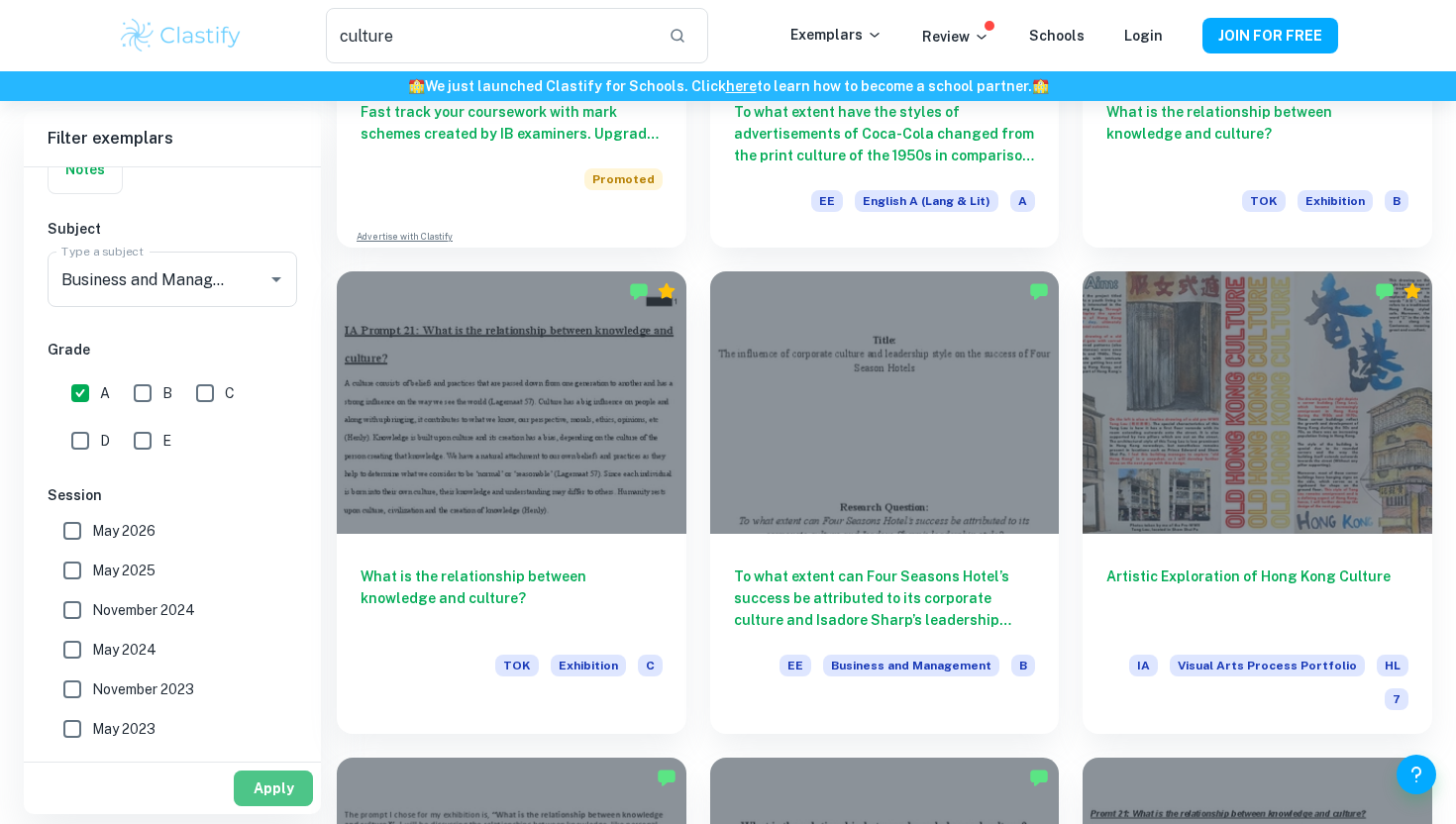 click on "Apply" at bounding box center (273, 788) 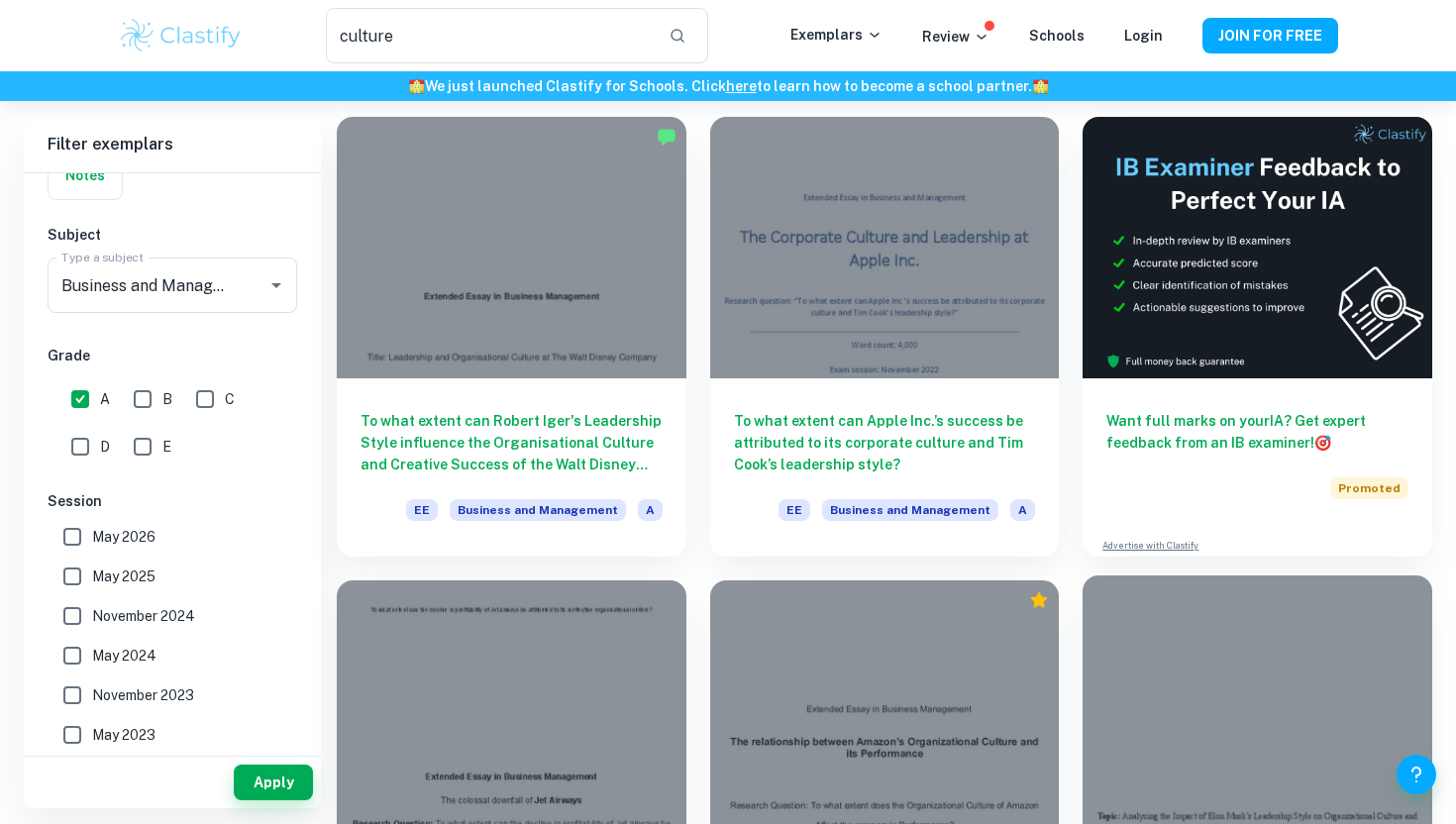 scroll, scrollTop: 98, scrollLeft: 0, axis: vertical 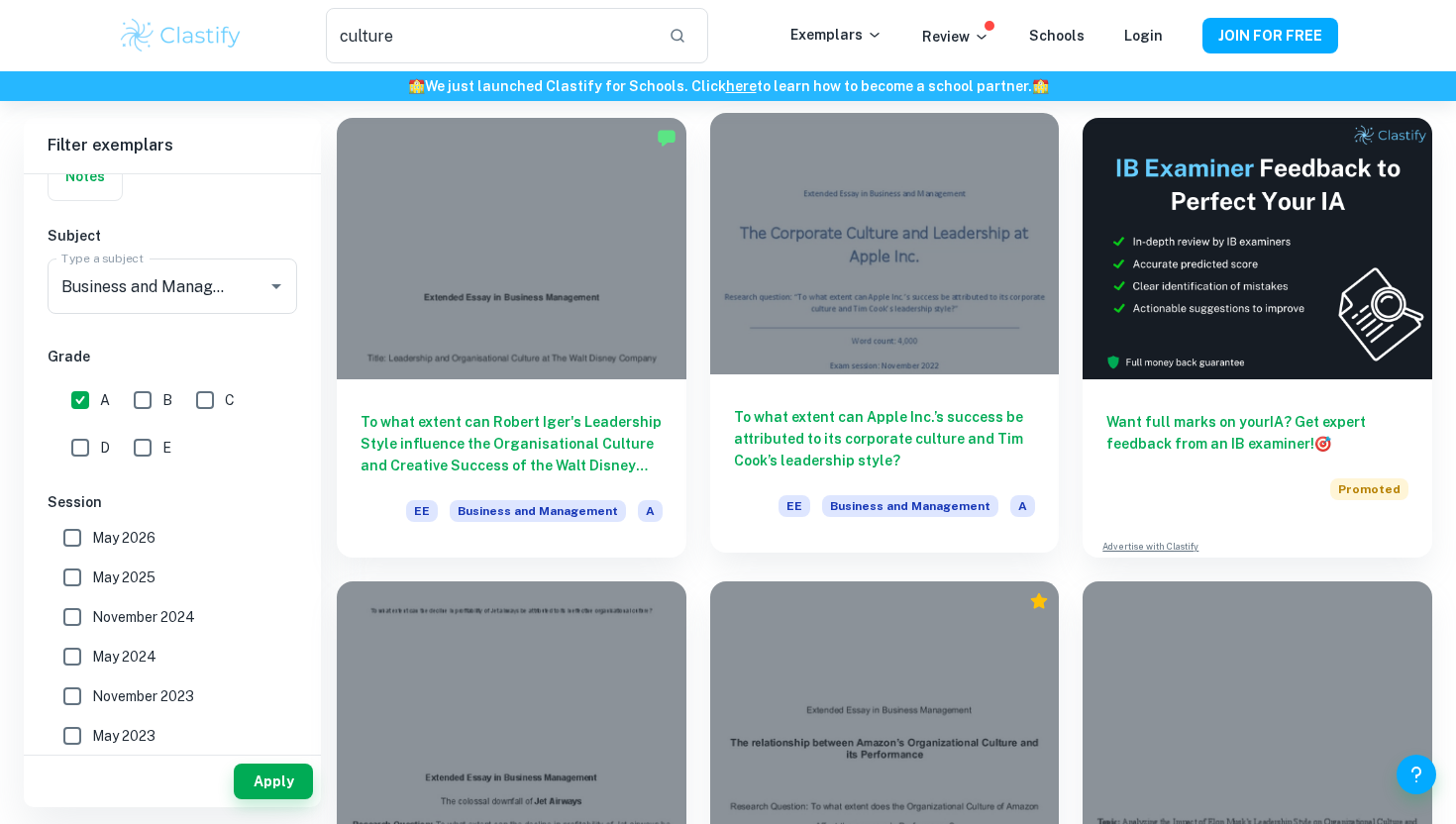 click at bounding box center [884, 244] 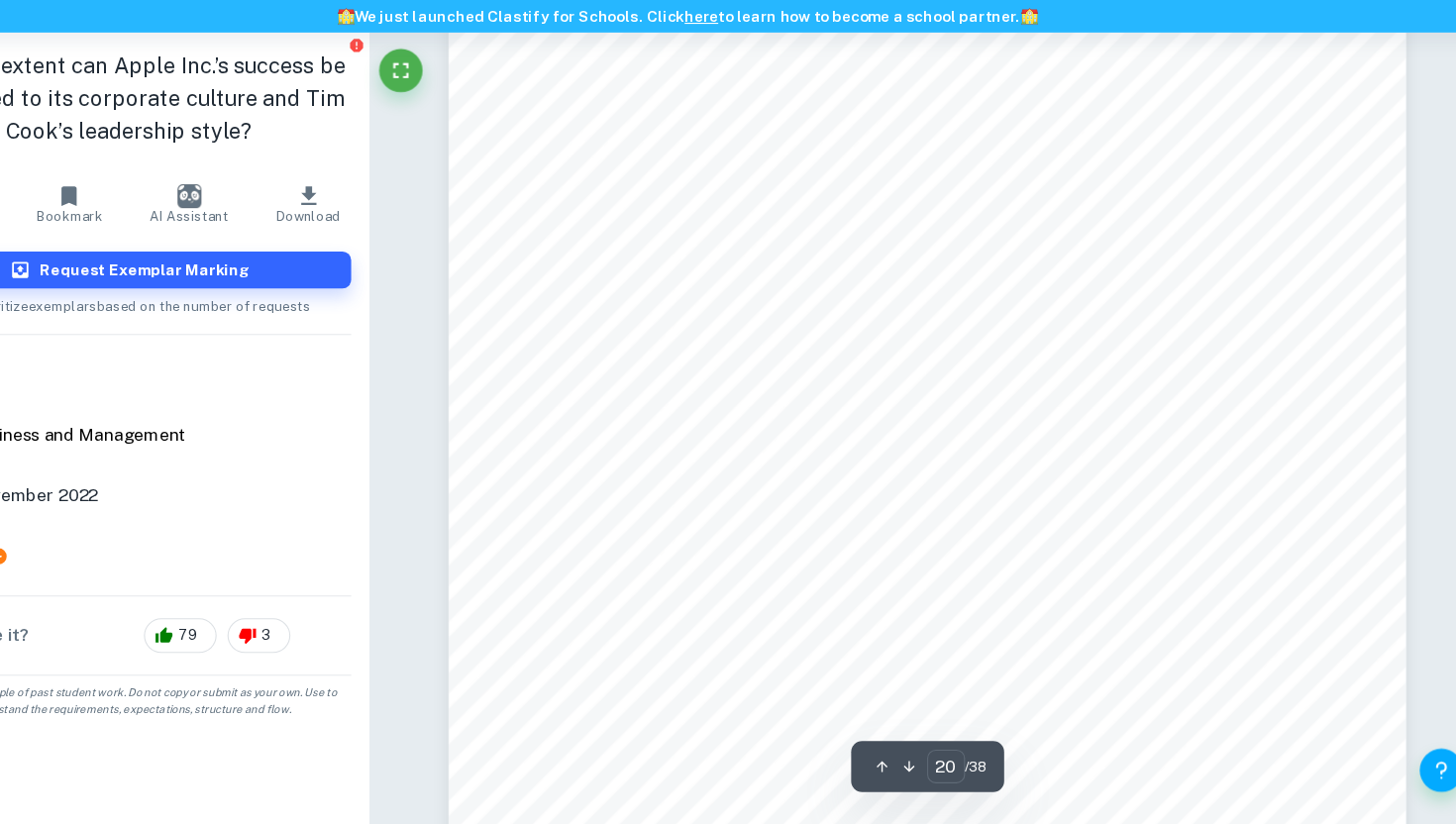 scroll, scrollTop: 24360, scrollLeft: 0, axis: vertical 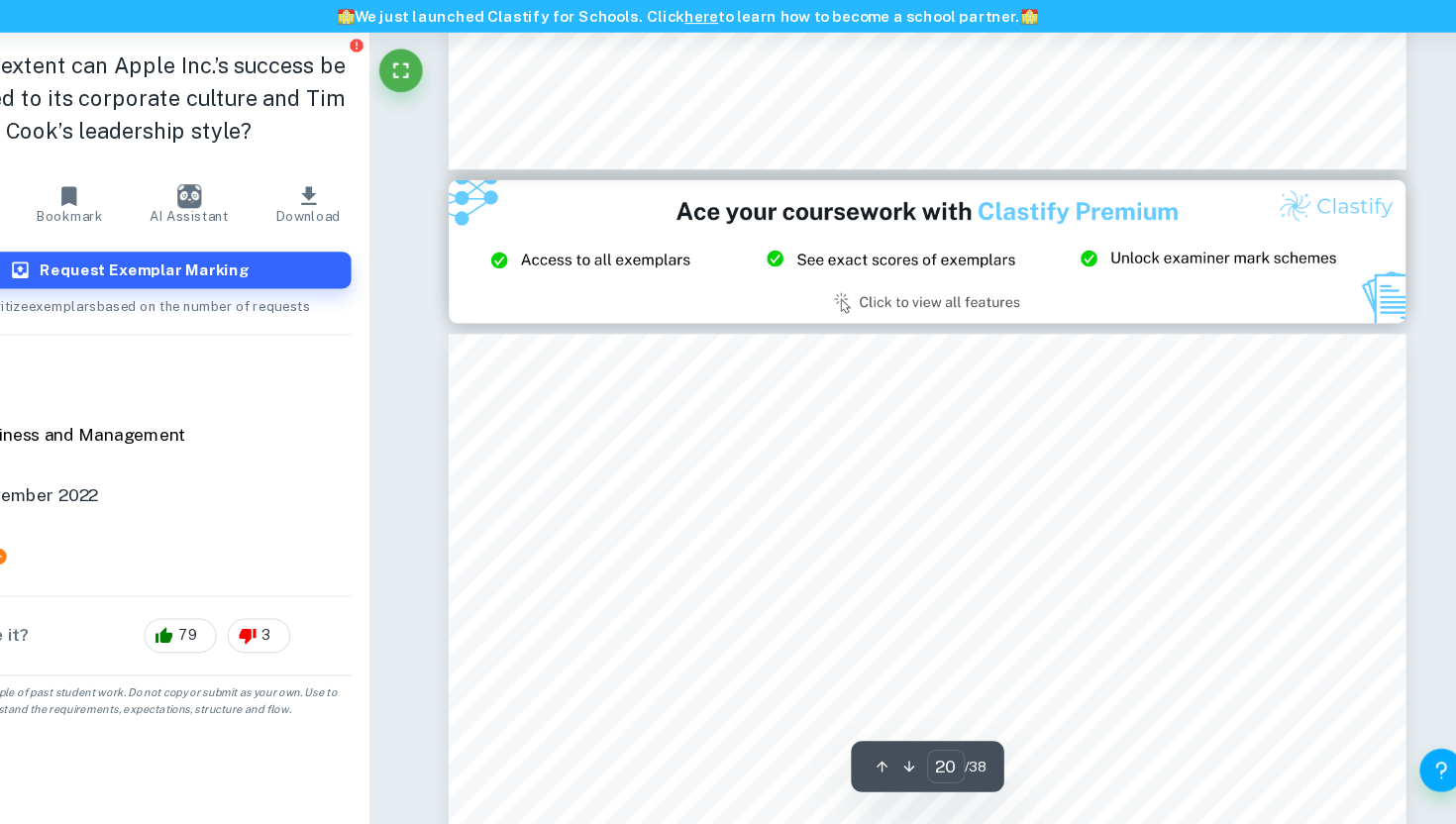 type on "21" 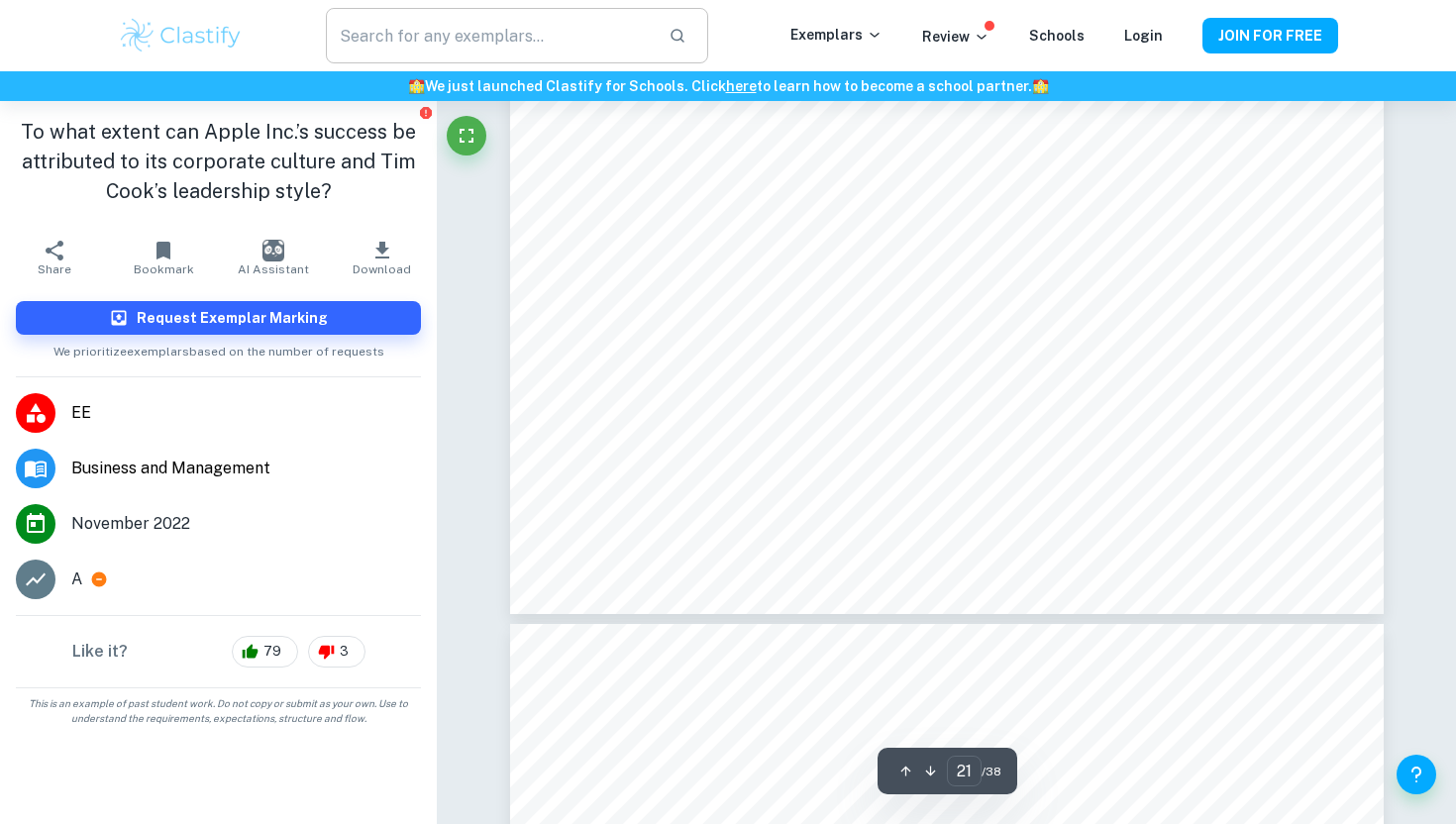 scroll, scrollTop: 26359, scrollLeft: 0, axis: vertical 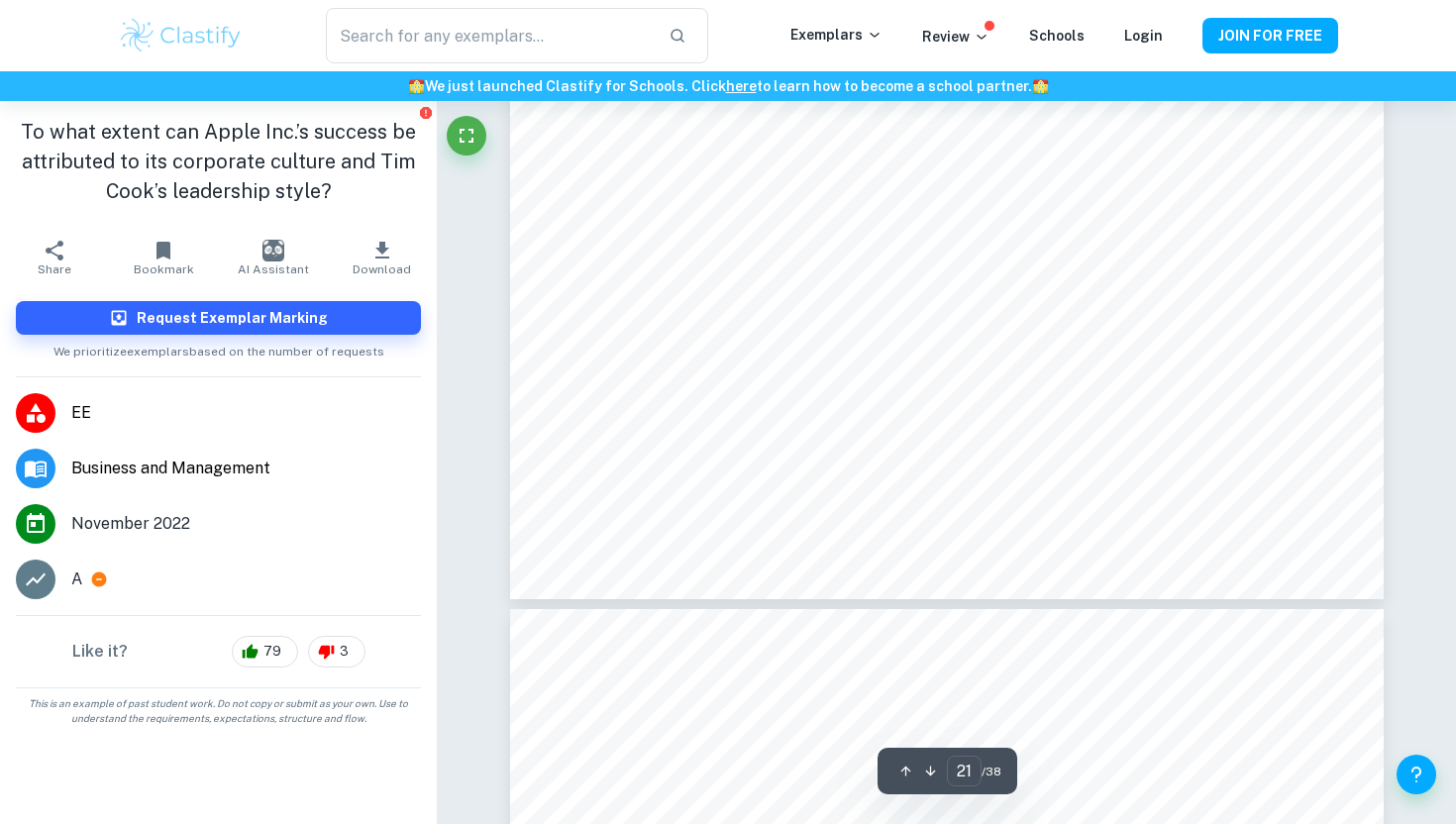type on "culture" 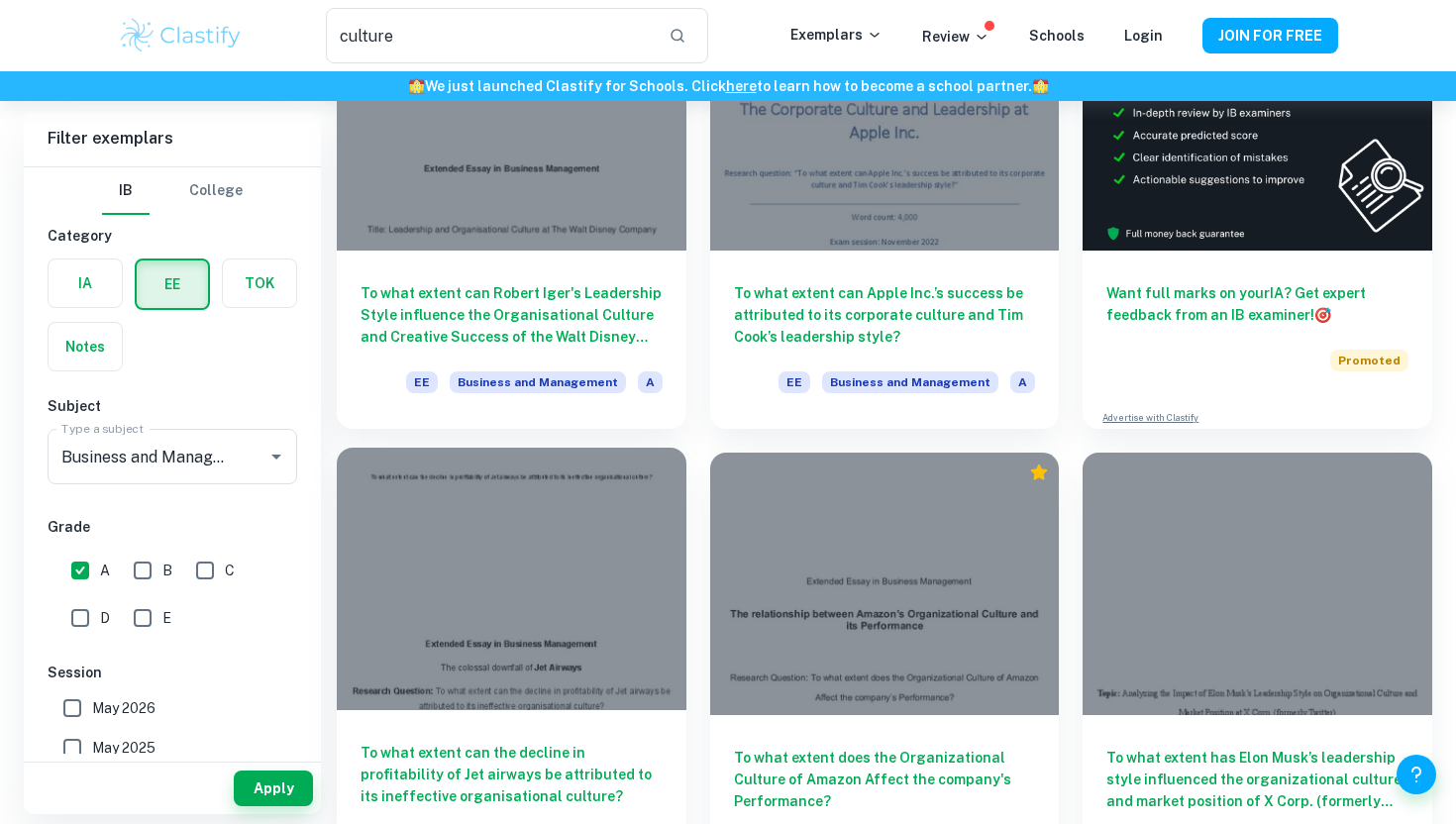 scroll, scrollTop: 282, scrollLeft: 0, axis: vertical 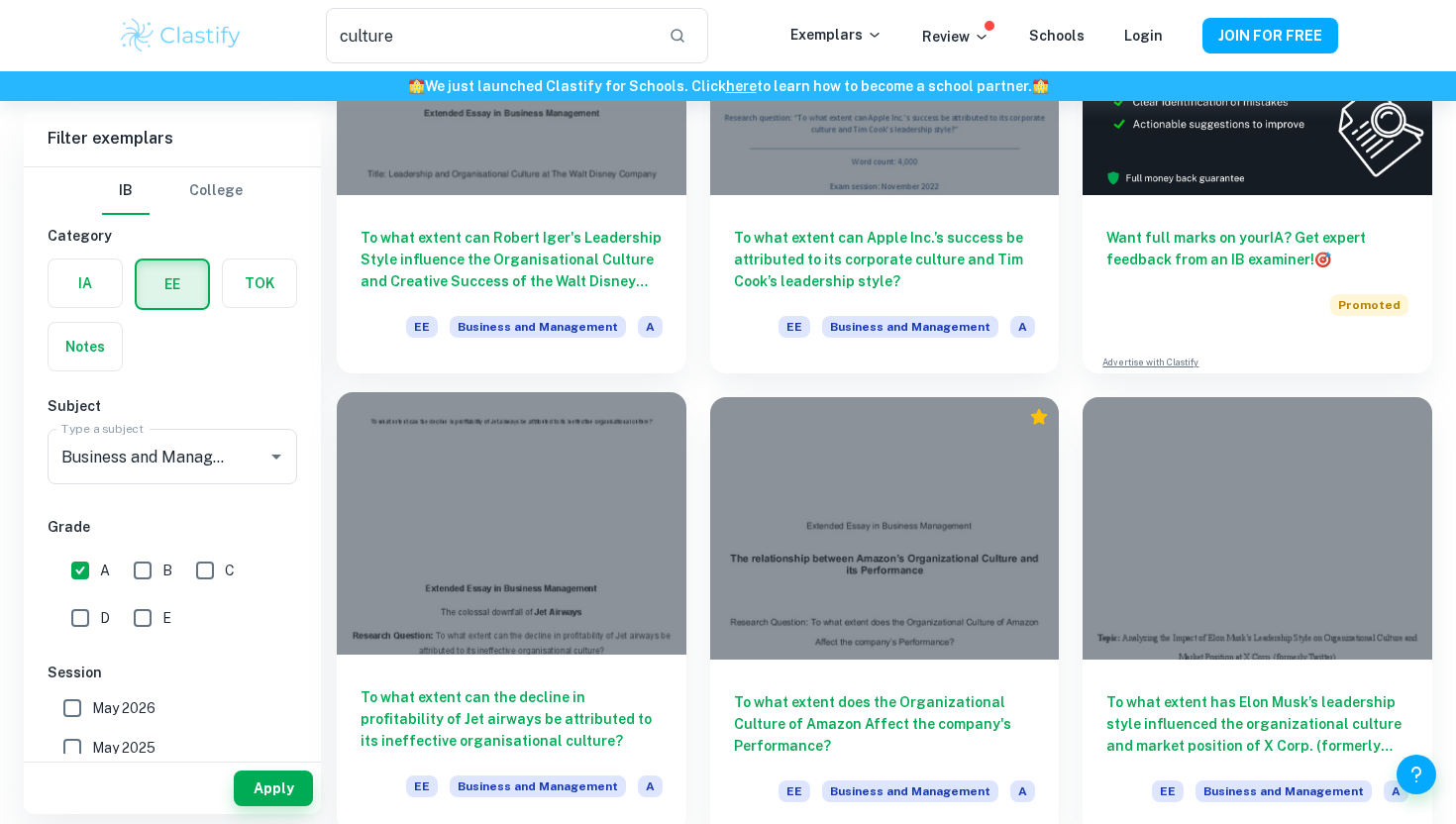 click at bounding box center (511, 523) 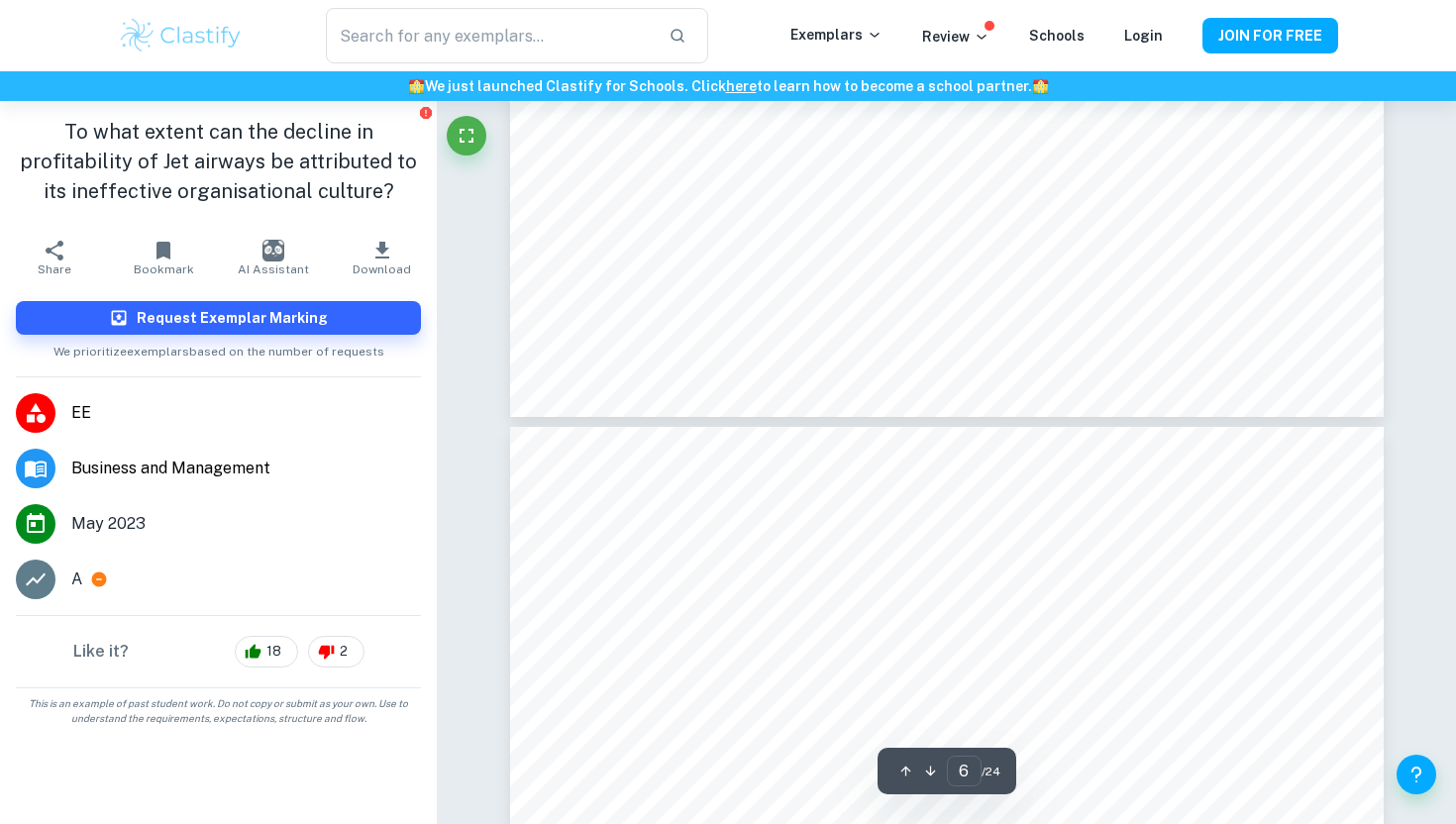 scroll, scrollTop: 6746, scrollLeft: 0, axis: vertical 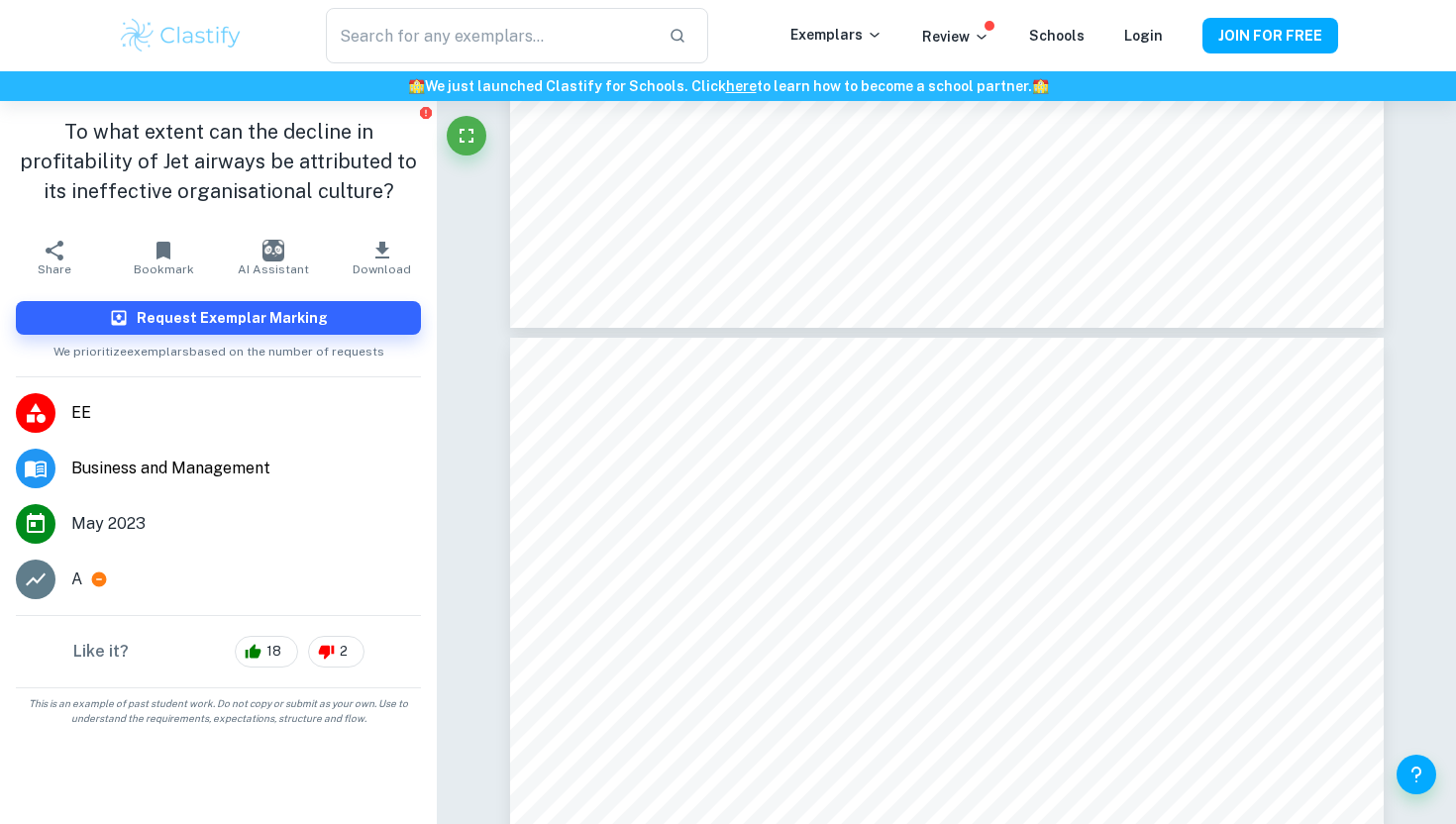 type on "7" 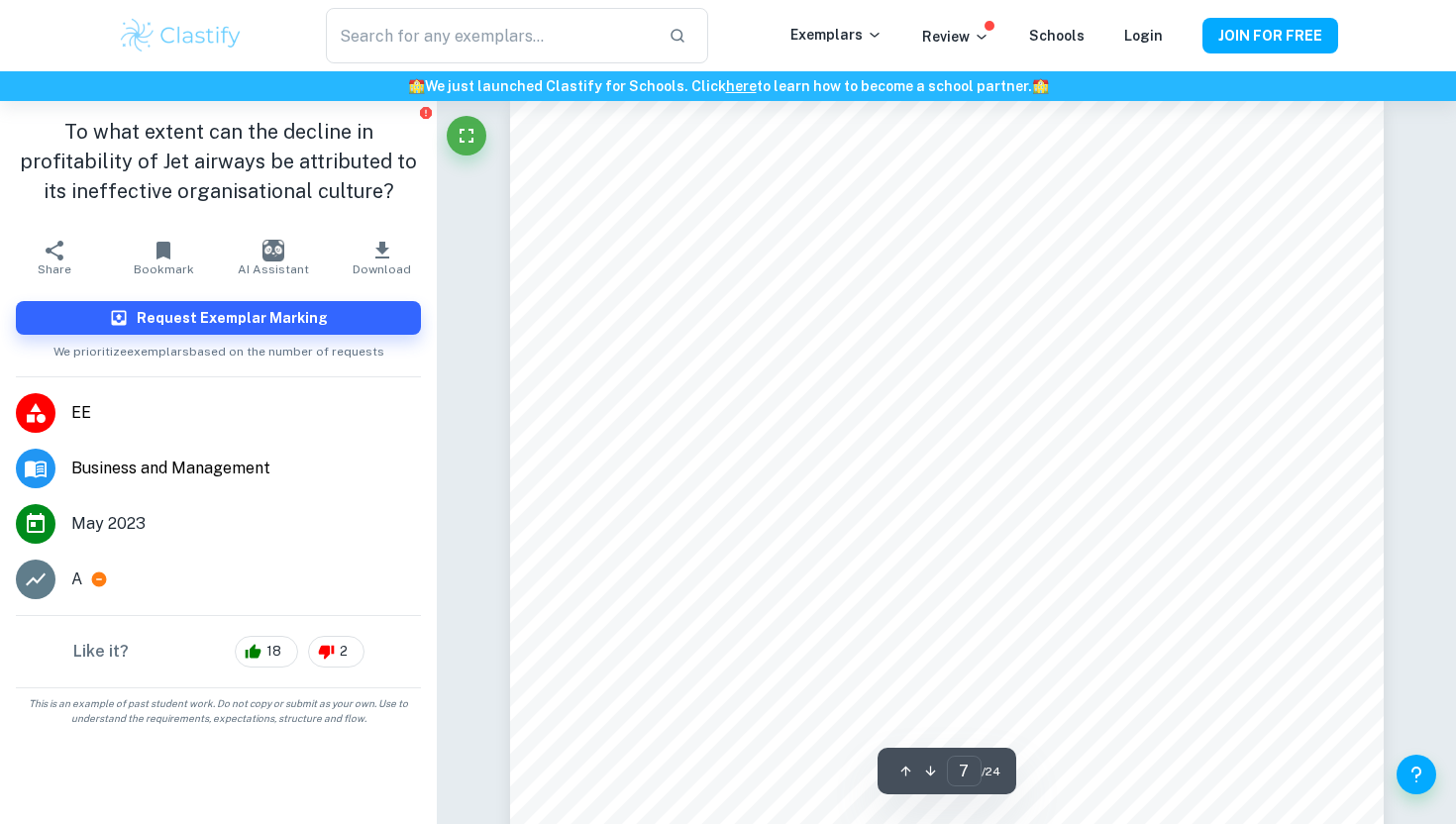 scroll, scrollTop: 7122, scrollLeft: 0, axis: vertical 